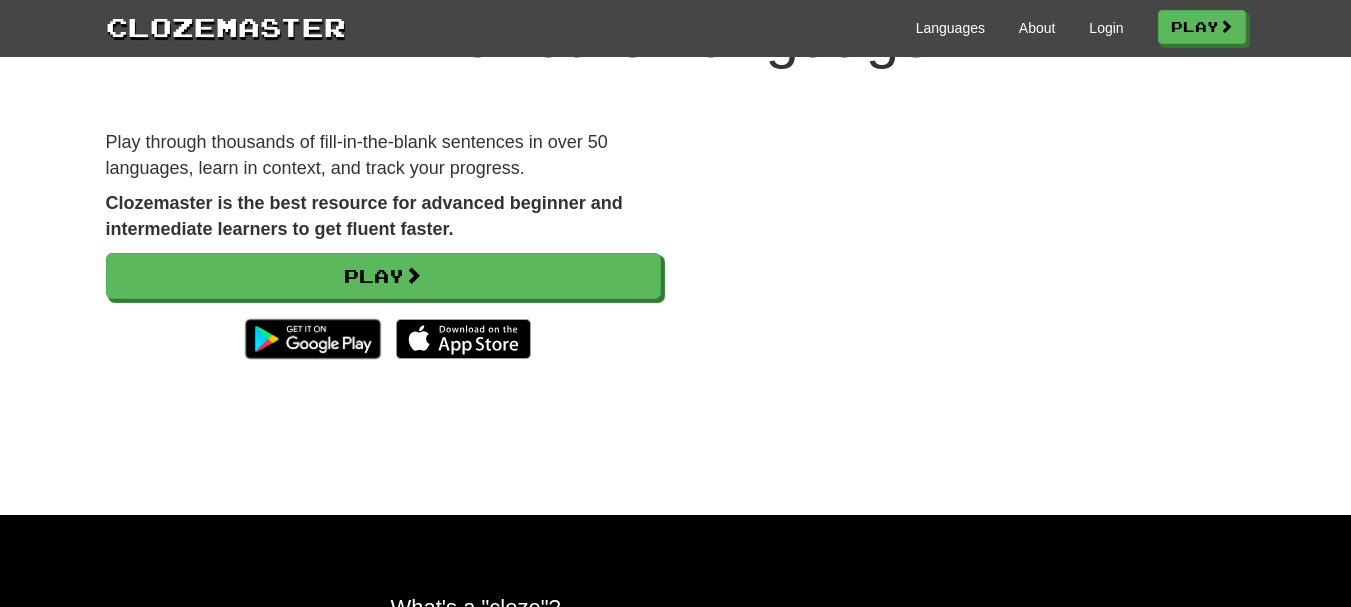 scroll, scrollTop: 194, scrollLeft: 0, axis: vertical 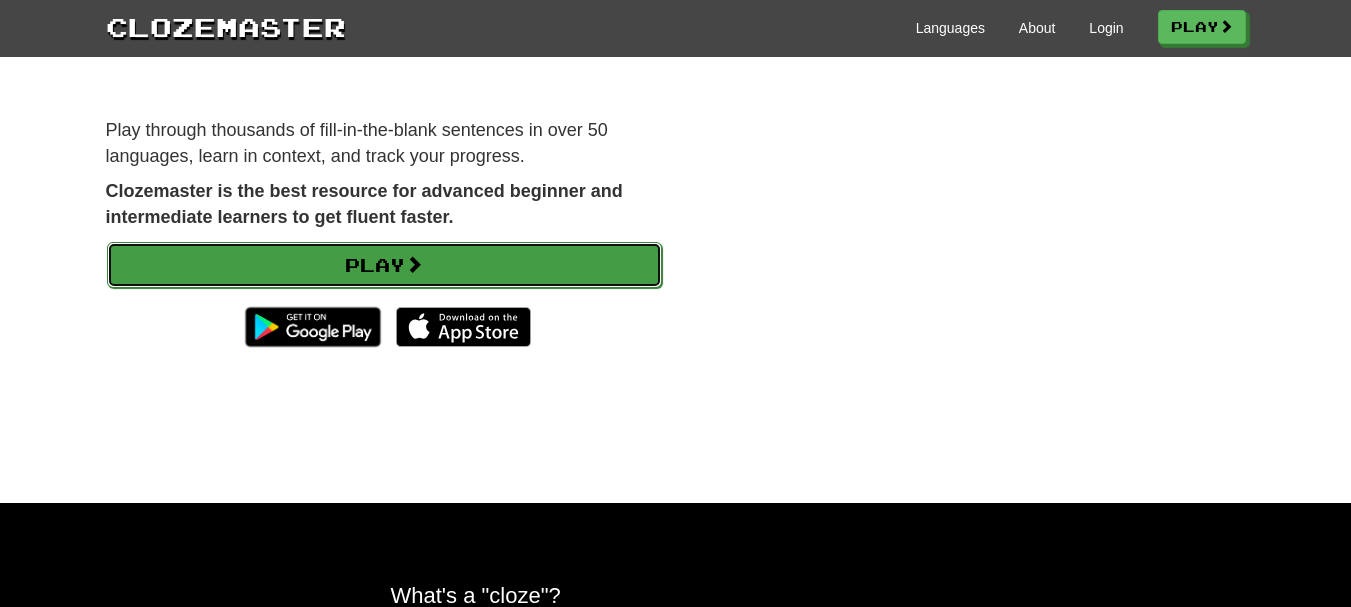 click on "Play" at bounding box center [384, 265] 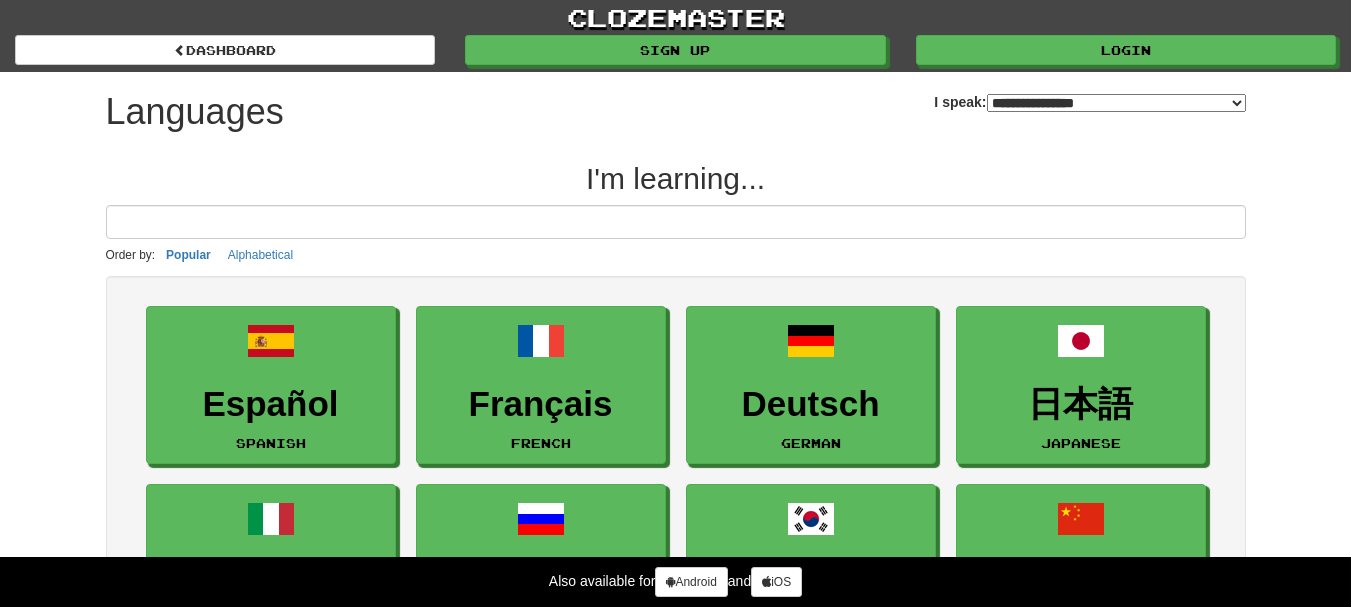 select on "*******" 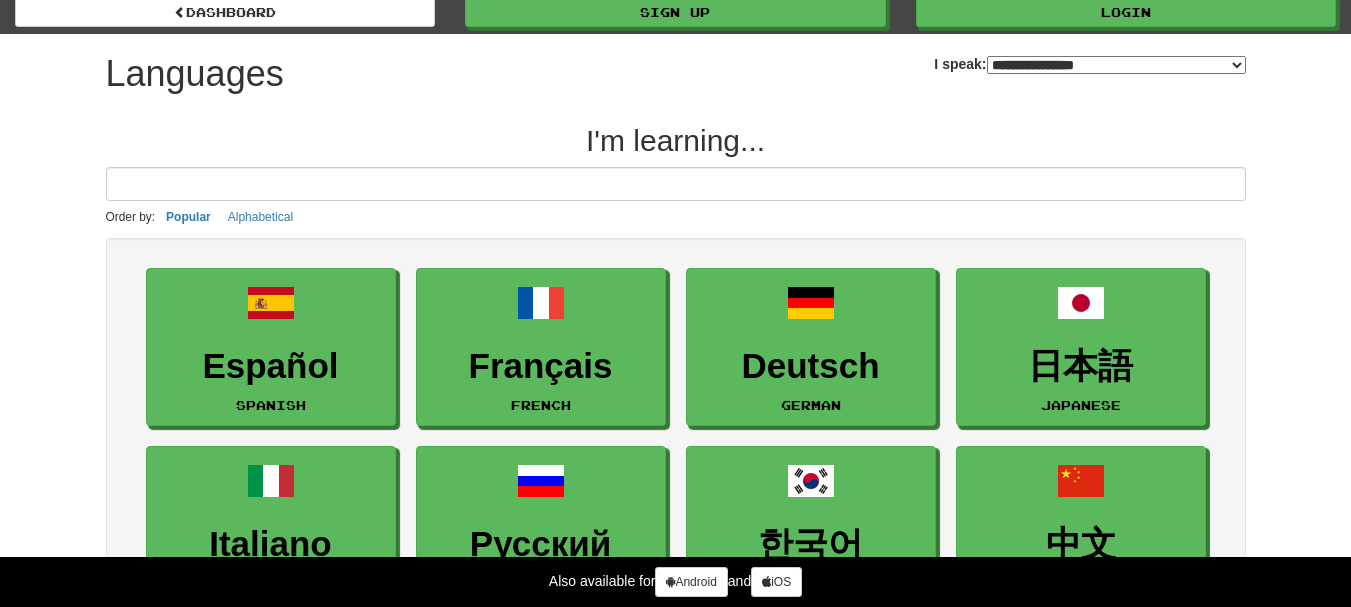 scroll, scrollTop: 0, scrollLeft: 0, axis: both 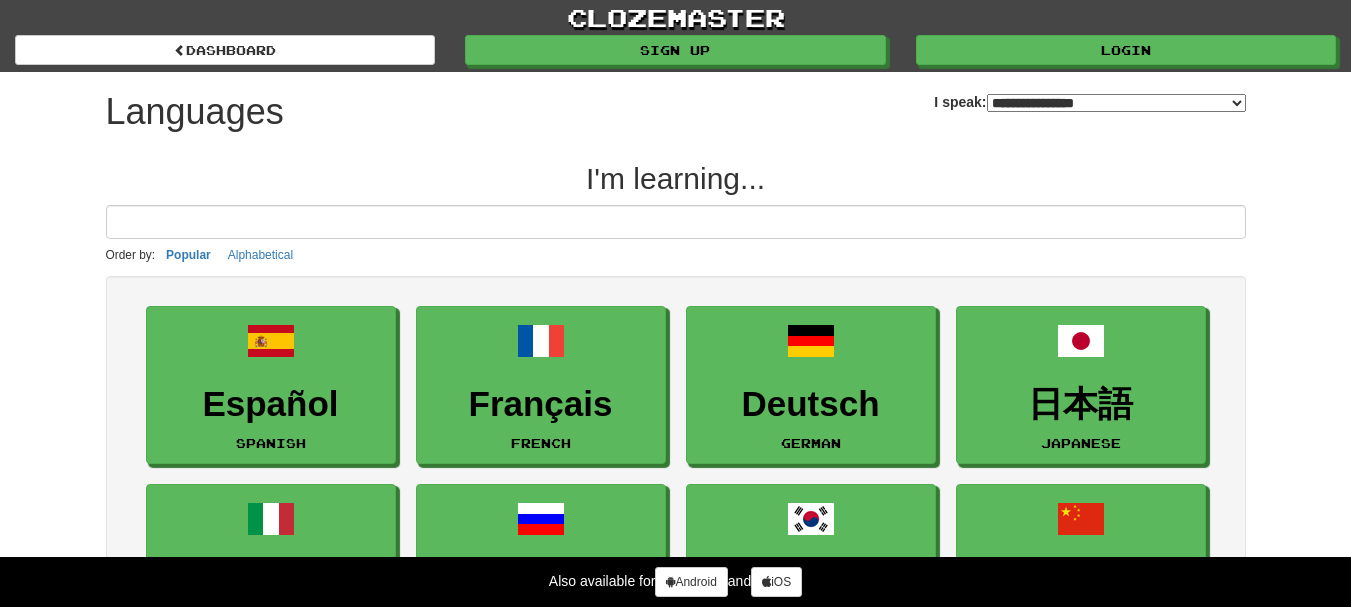 click at bounding box center [676, 222] 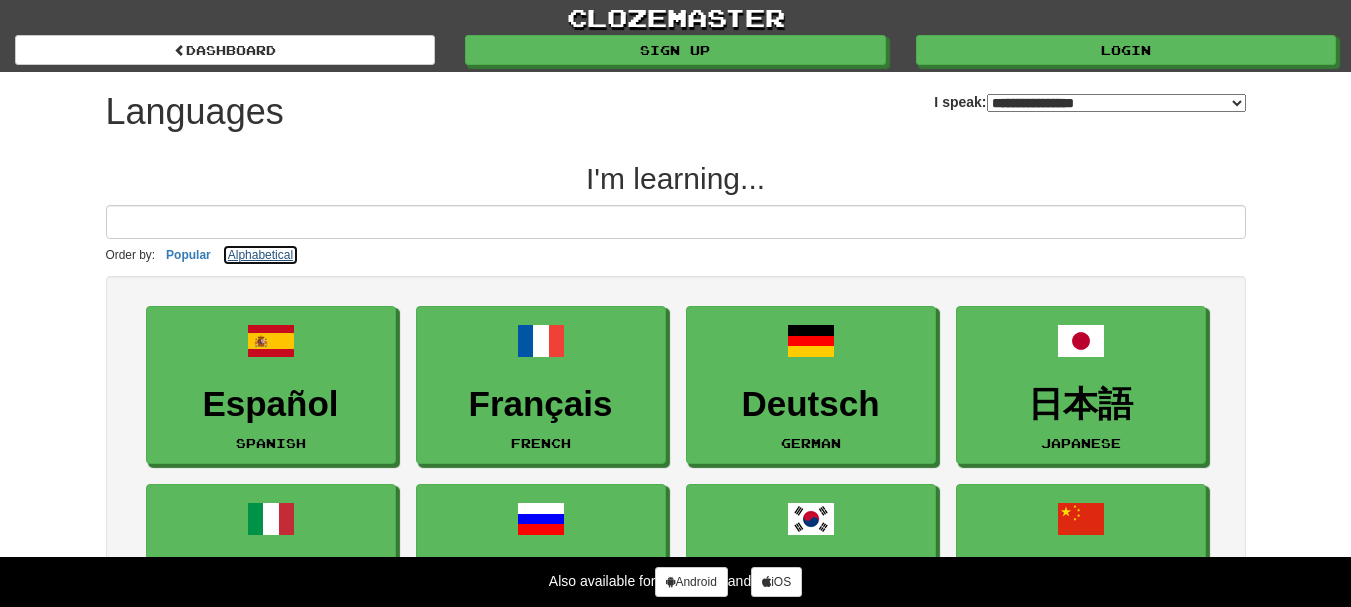 click on "Alphabetical" at bounding box center (260, 255) 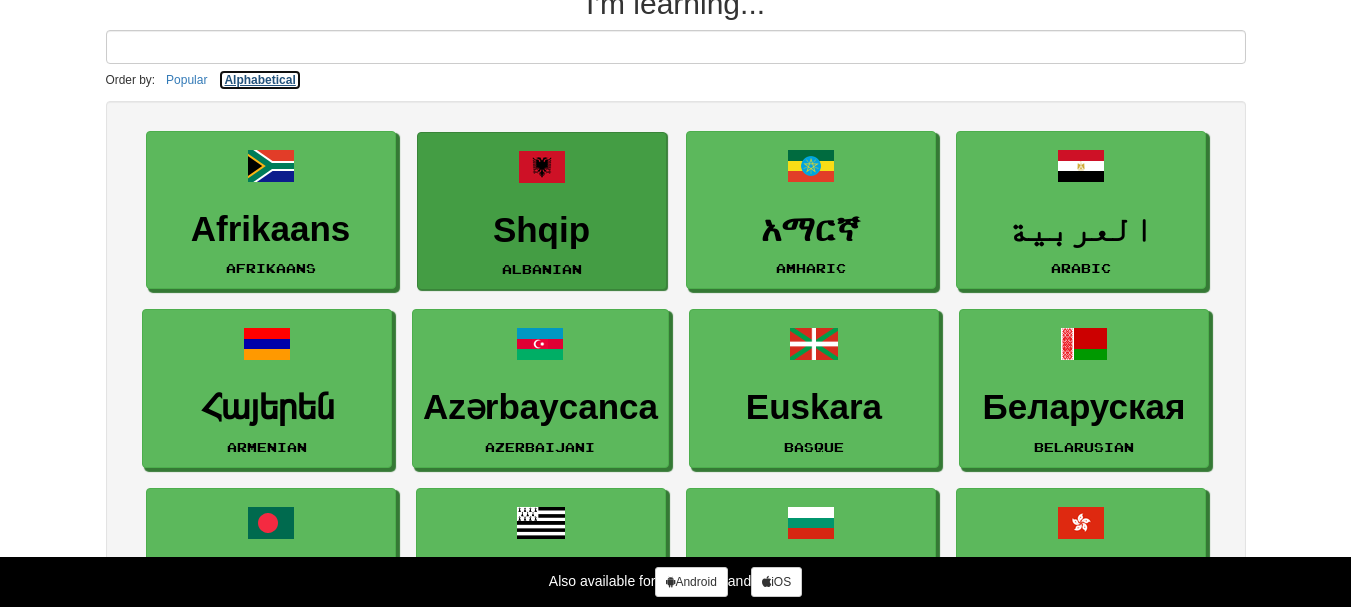 scroll, scrollTop: 144, scrollLeft: 0, axis: vertical 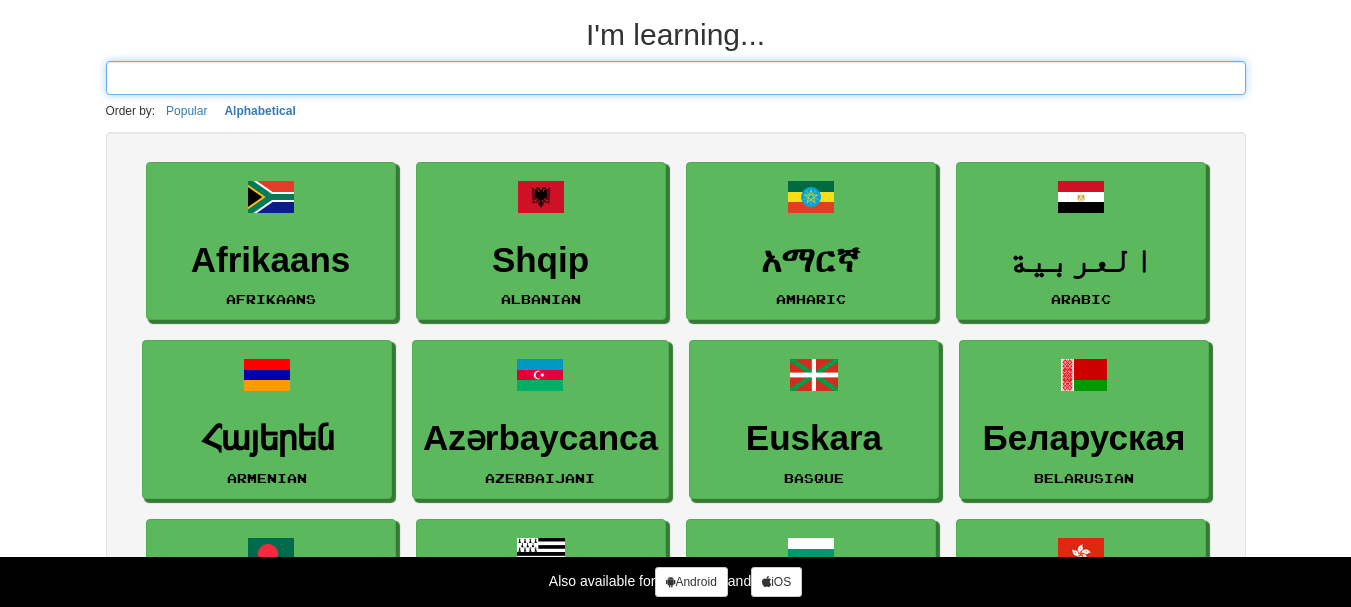 click at bounding box center [676, 78] 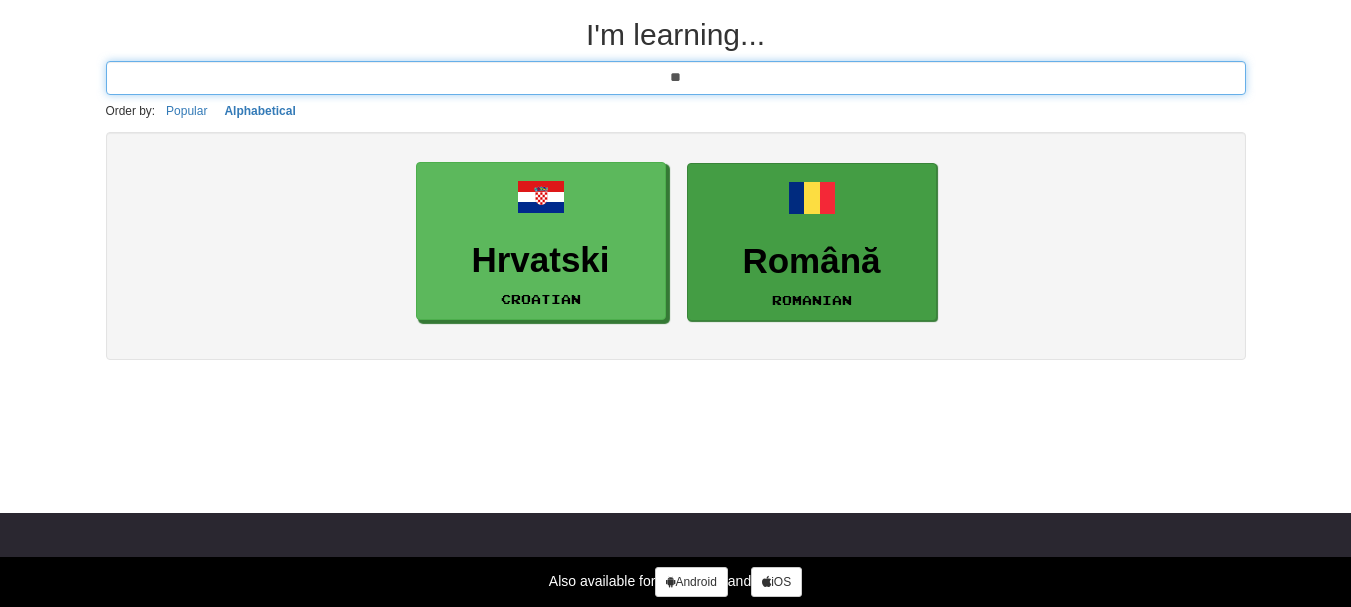type on "**" 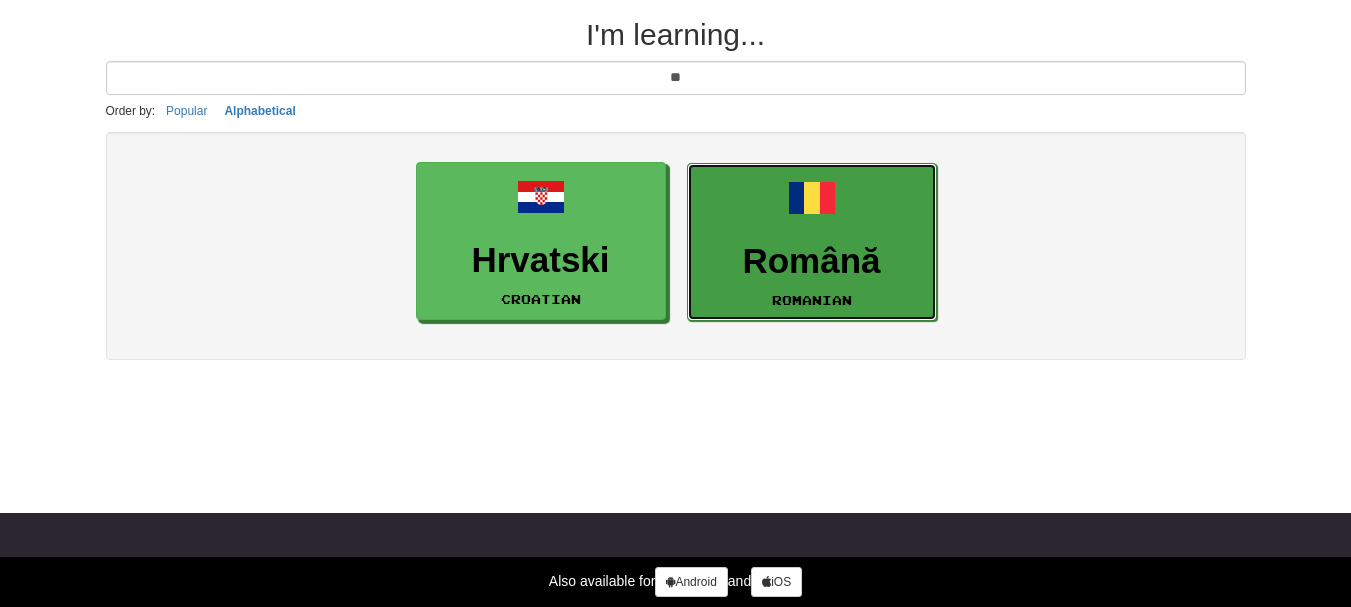 click on "Română" at bounding box center [812, 261] 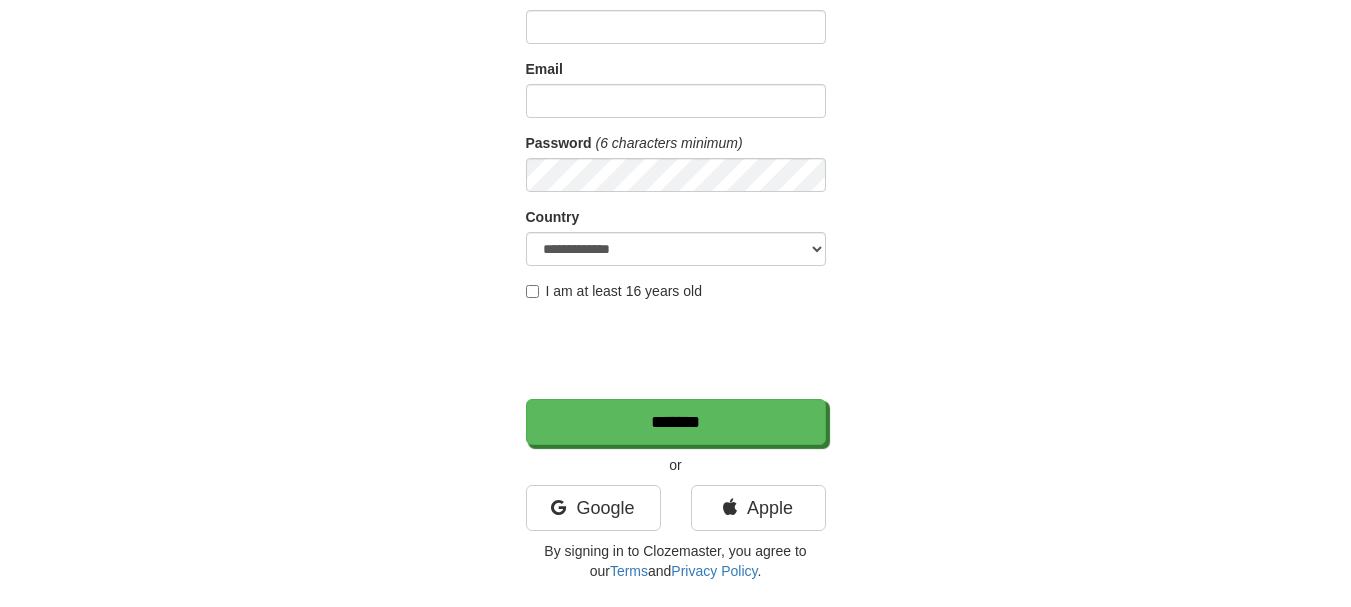 scroll, scrollTop: 181, scrollLeft: 0, axis: vertical 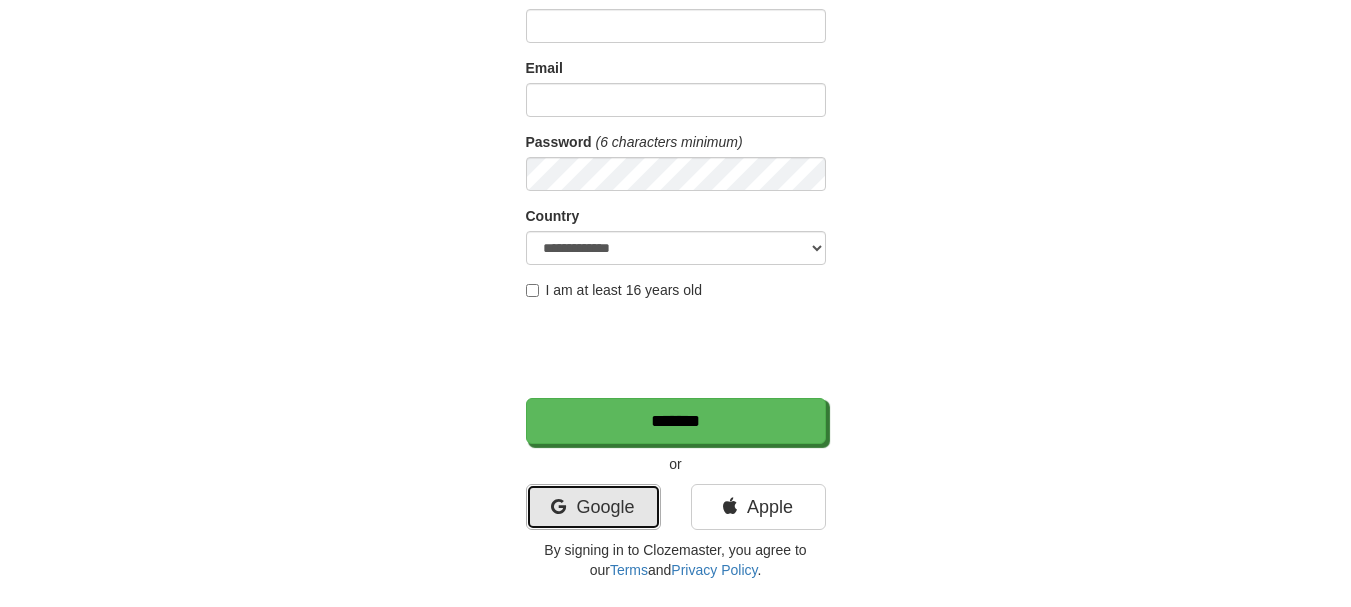 click on "Google" at bounding box center [593, 507] 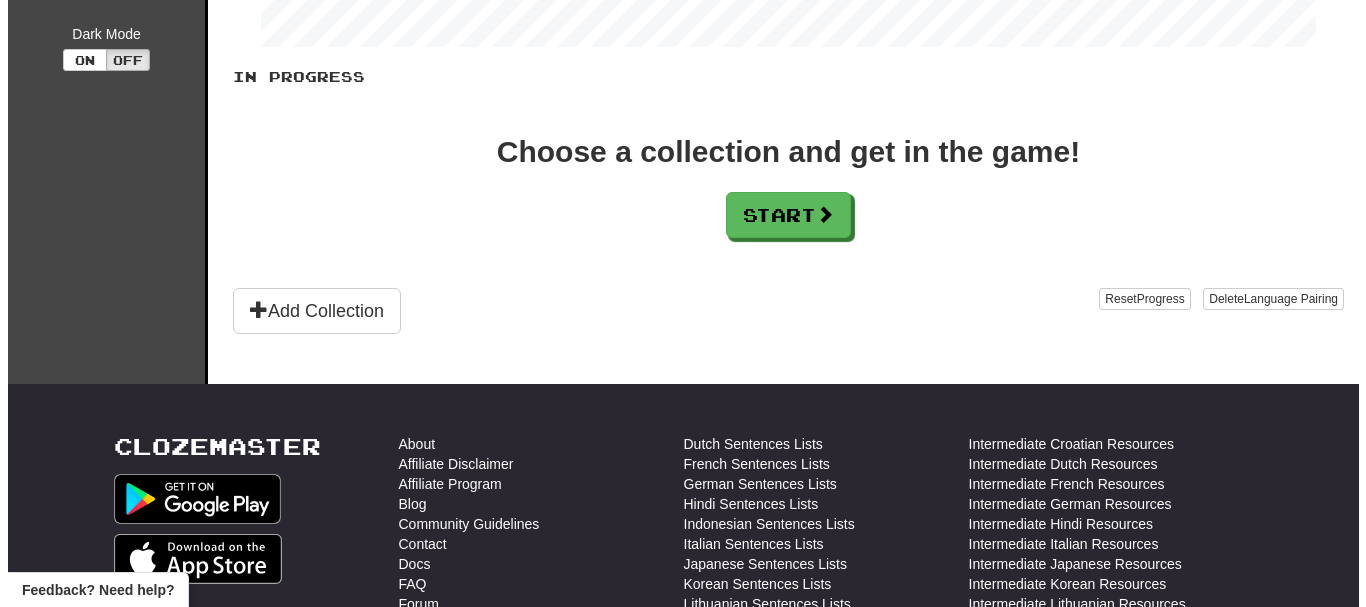 scroll, scrollTop: 0, scrollLeft: 0, axis: both 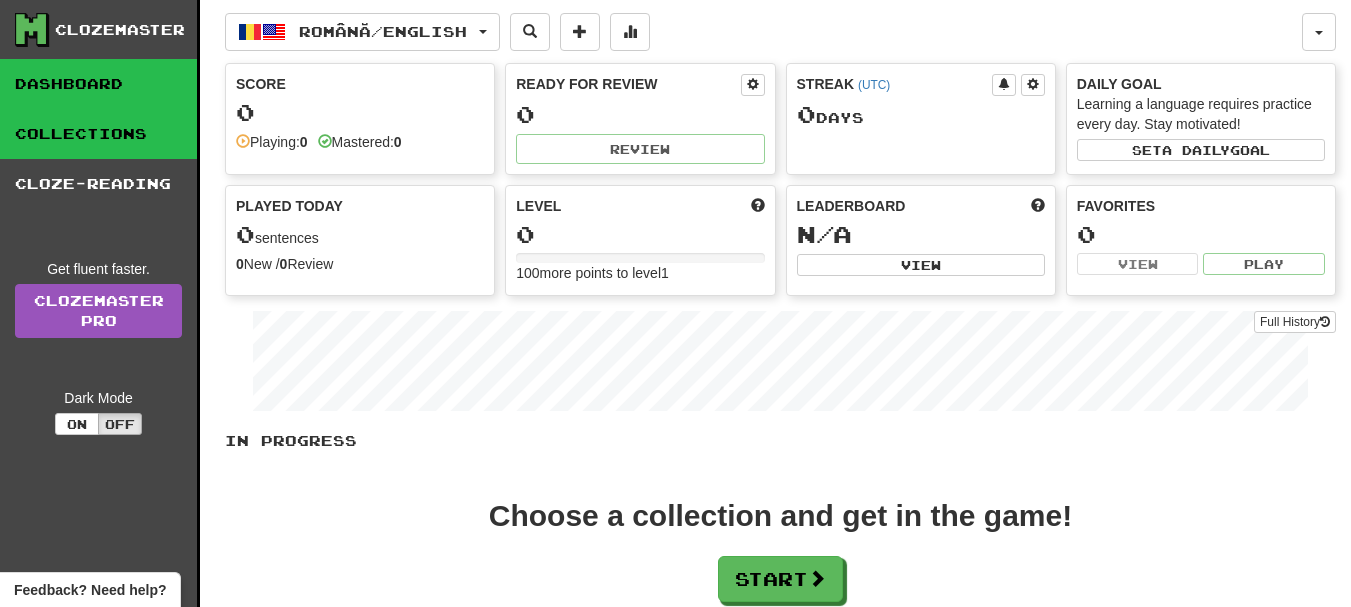 click on "Collections" at bounding box center [98, 134] 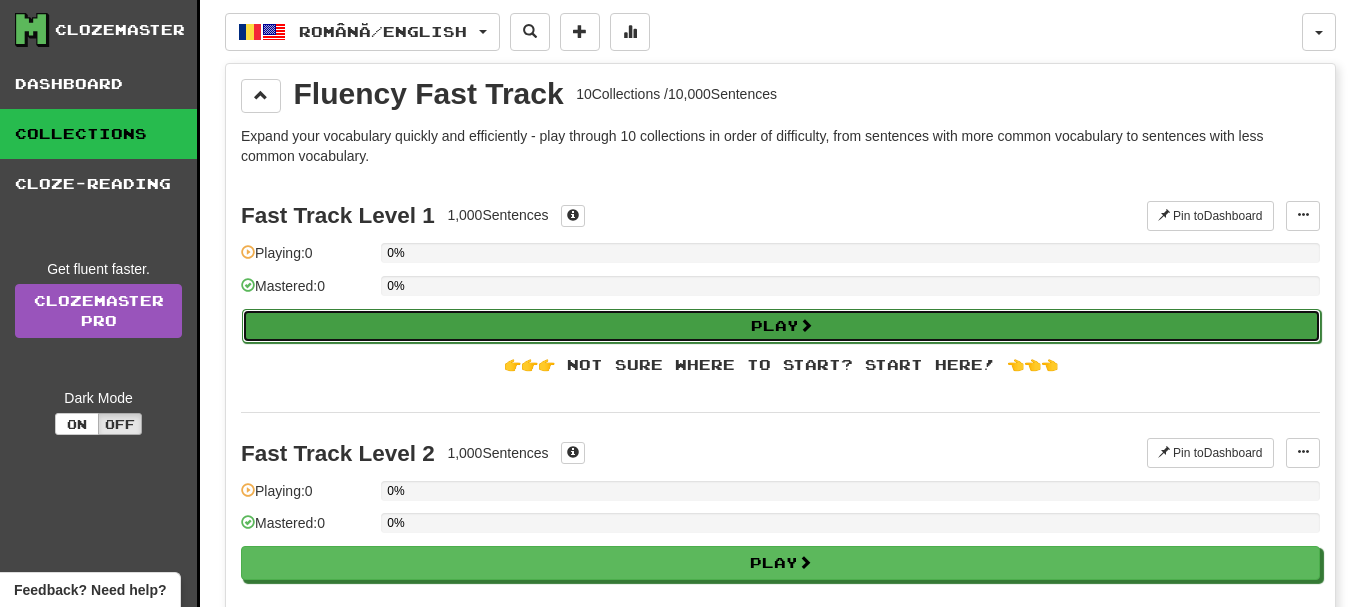 click on "Play" at bounding box center [781, 326] 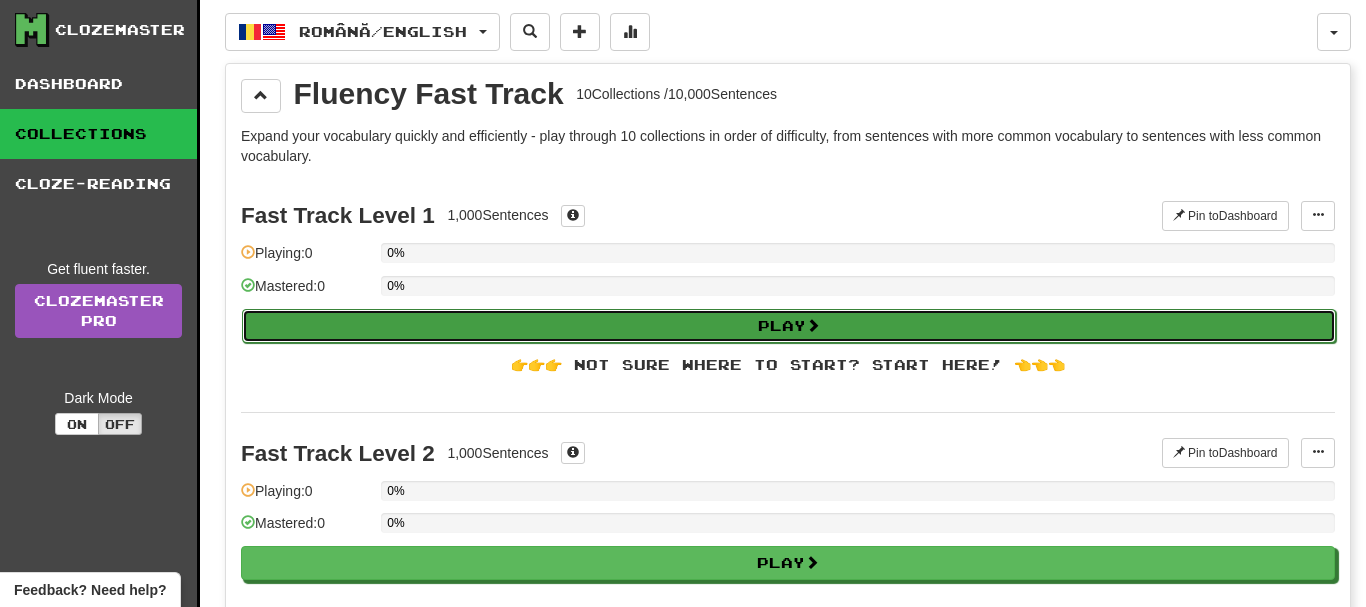 select on "**" 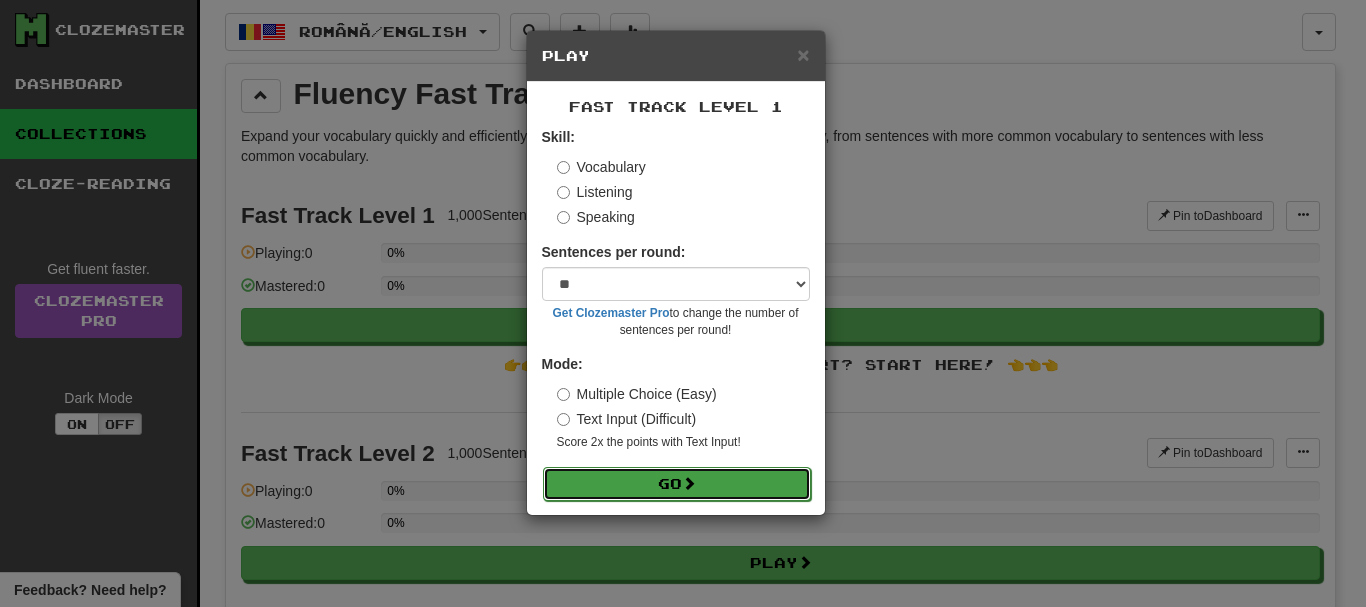 click on "Go" at bounding box center [677, 484] 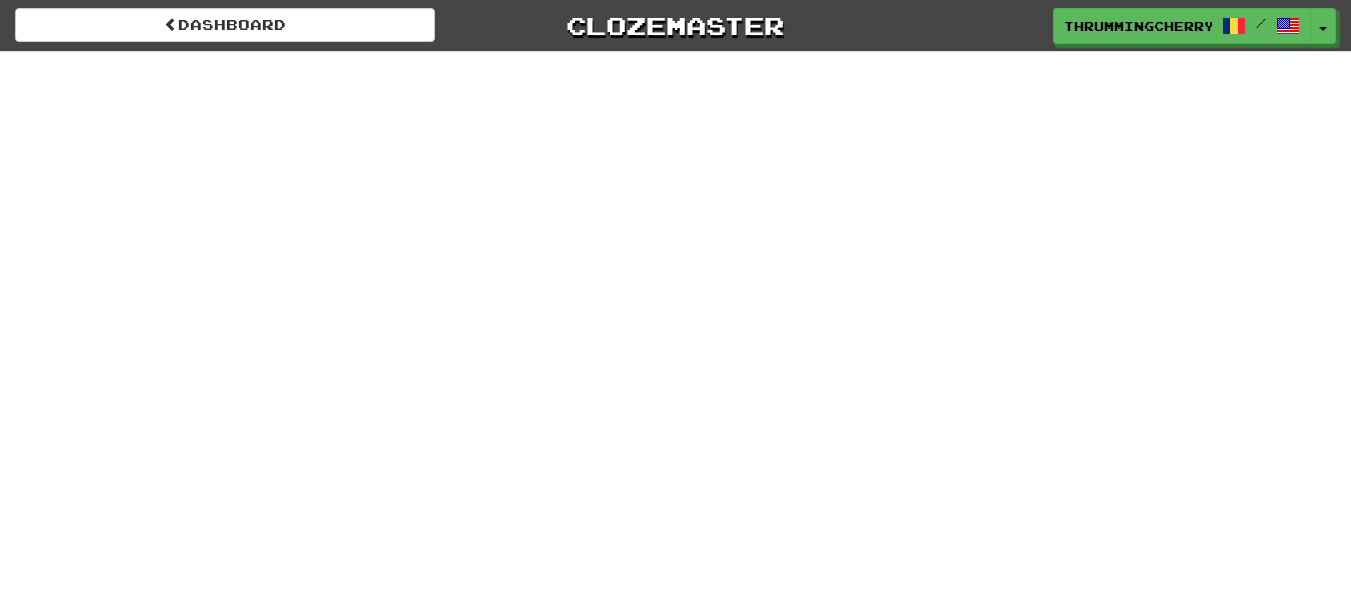 scroll, scrollTop: 0, scrollLeft: 0, axis: both 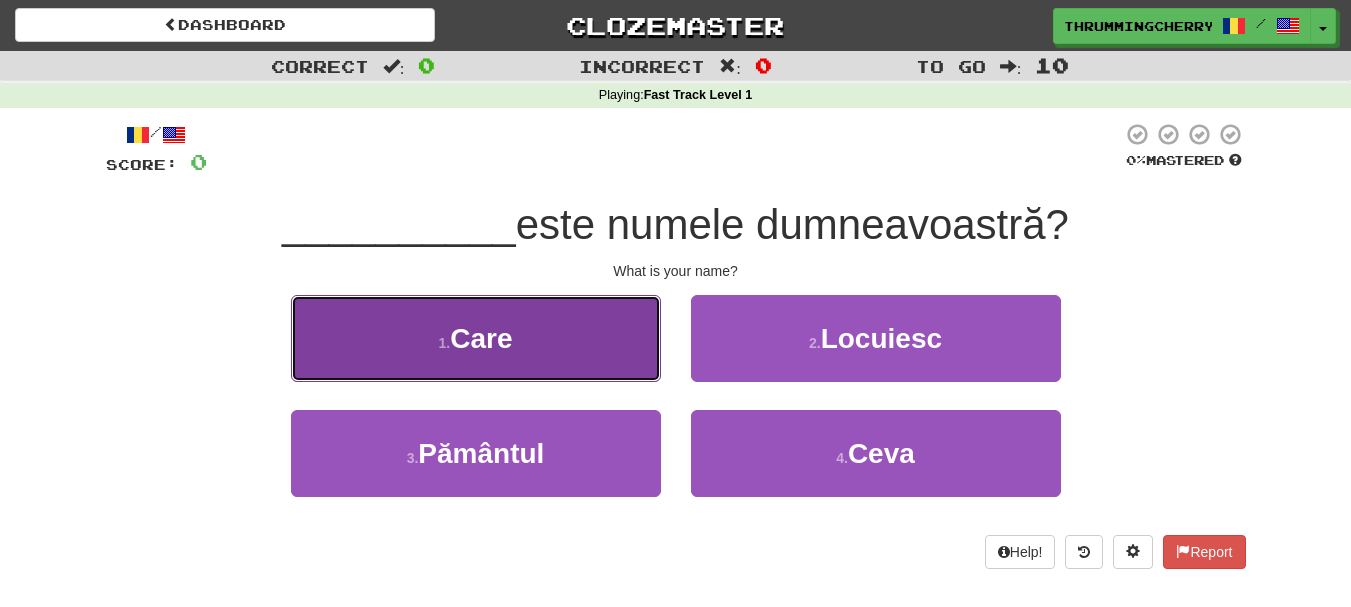 click on "1 .  Care" at bounding box center [476, 338] 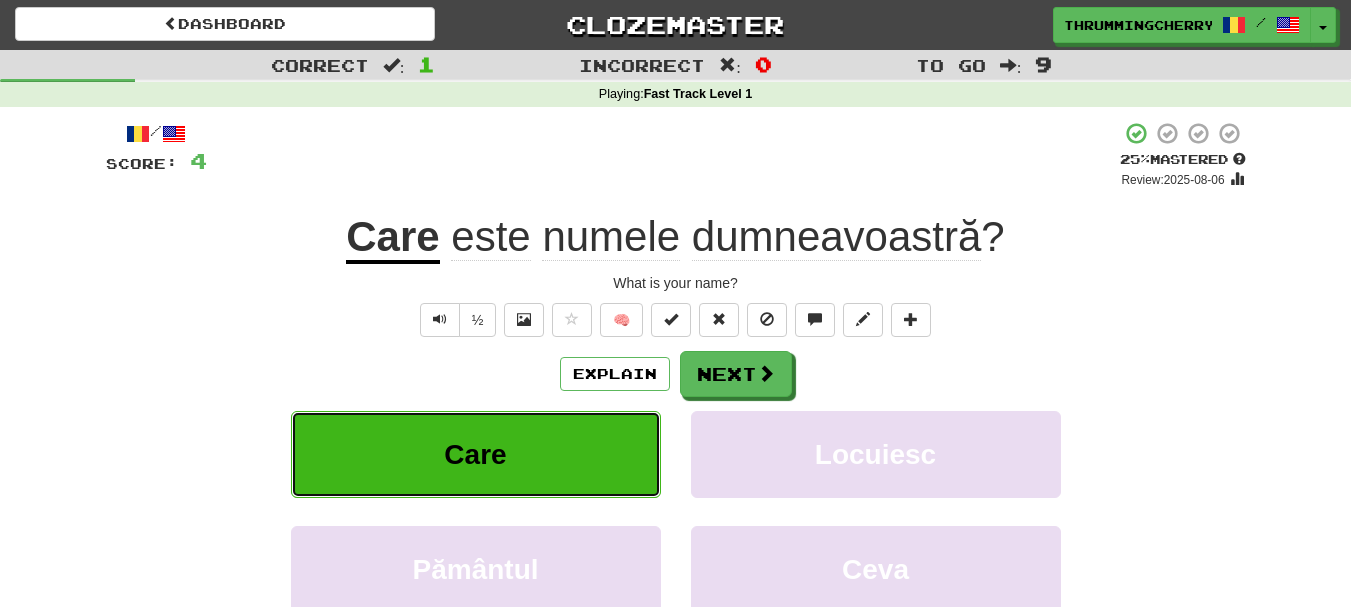 scroll, scrollTop: 1, scrollLeft: 0, axis: vertical 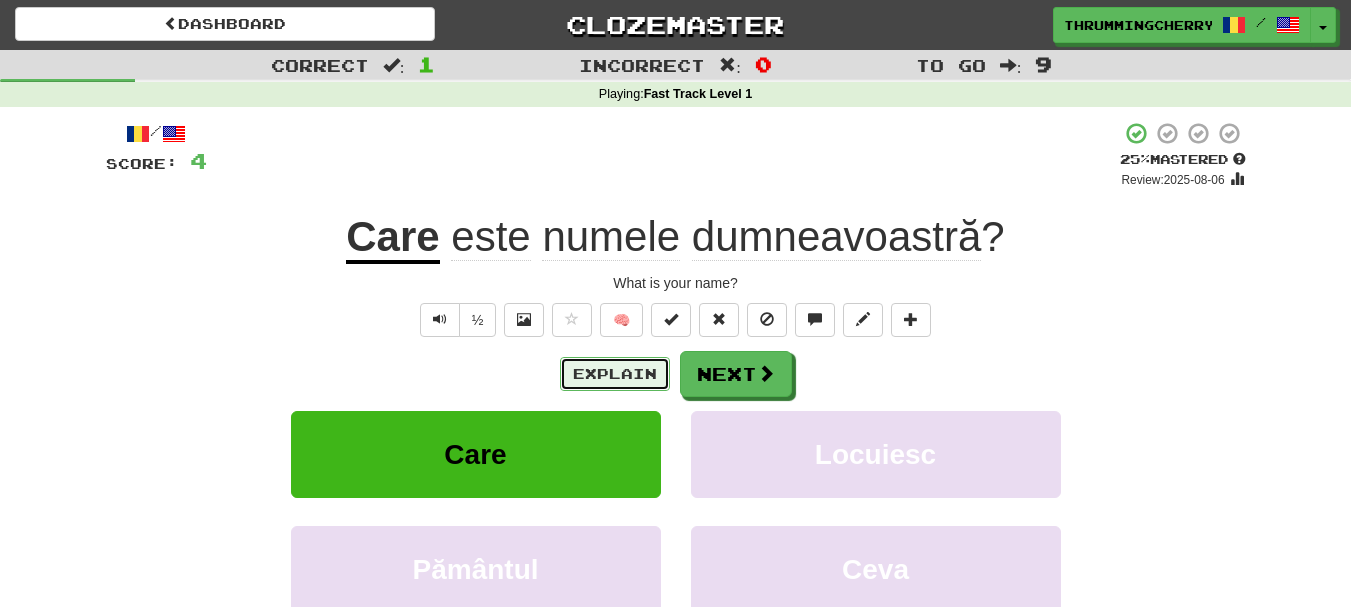 click on "Explain" at bounding box center [615, 374] 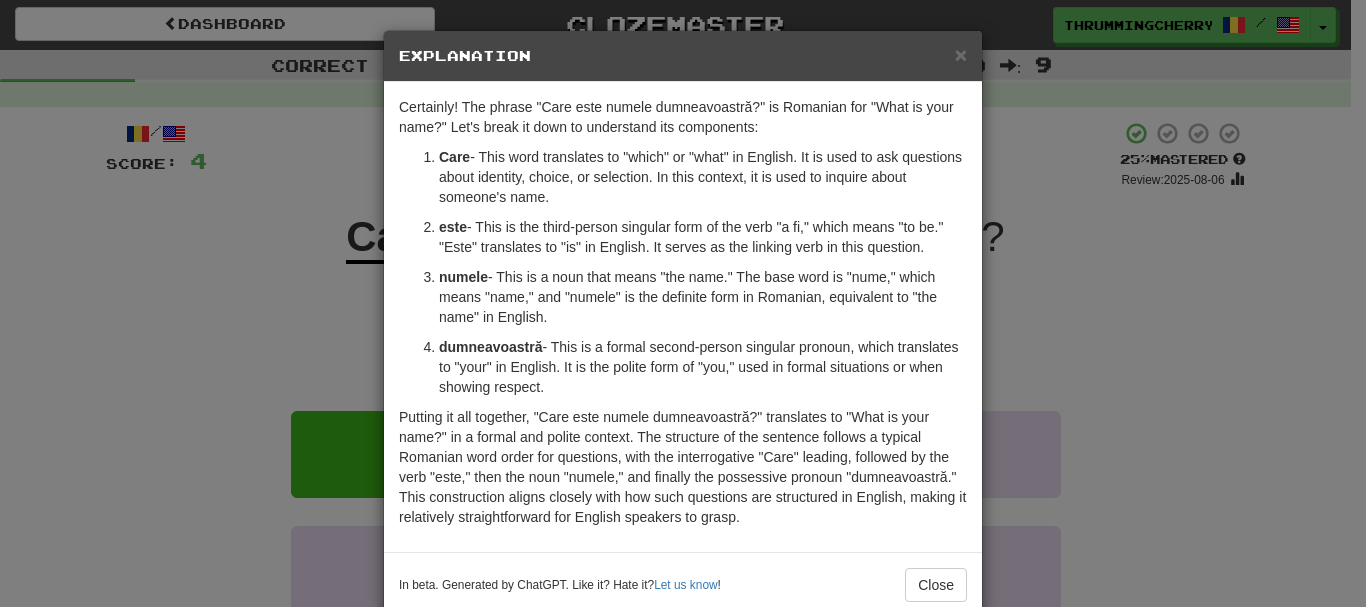 click on "× Explanation Certainly! The phrase "Care este numele dumneavoastră?" is Romanian for "What is your name?" Let's break it down to understand its components:
Care  - This word translates to "which" or "what" in English. It is used to ask questions about identity, choice, or selection. In this context, it is used to inquire about someone's name.
este  - This is the third-person singular form of the verb "a fi," which means "to be." "Este" translates to "is" in English. It serves as the linking verb in this question.
numele  - This is a noun that means "the name." The base word is "nume," which means "name," and "numele" is the definite form in Romanian, equivalent to "the name" in English.
dumneavoastră  - This is a formal second-person singular pronoun, which translates to "your" in English. It is the polite form of "you," used in formal situations or when showing respect.
In beta. Generated by ChatGPT. Like it? Hate it?  Let us know ! Close" at bounding box center (683, 303) 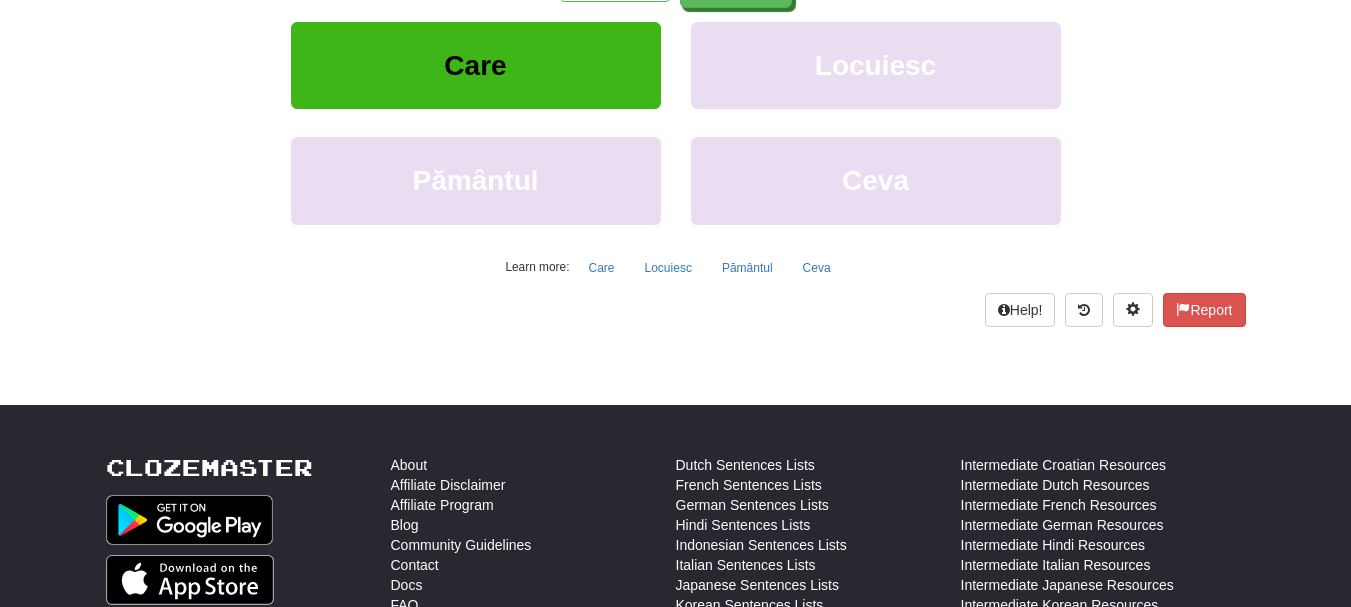scroll, scrollTop: 0, scrollLeft: 0, axis: both 